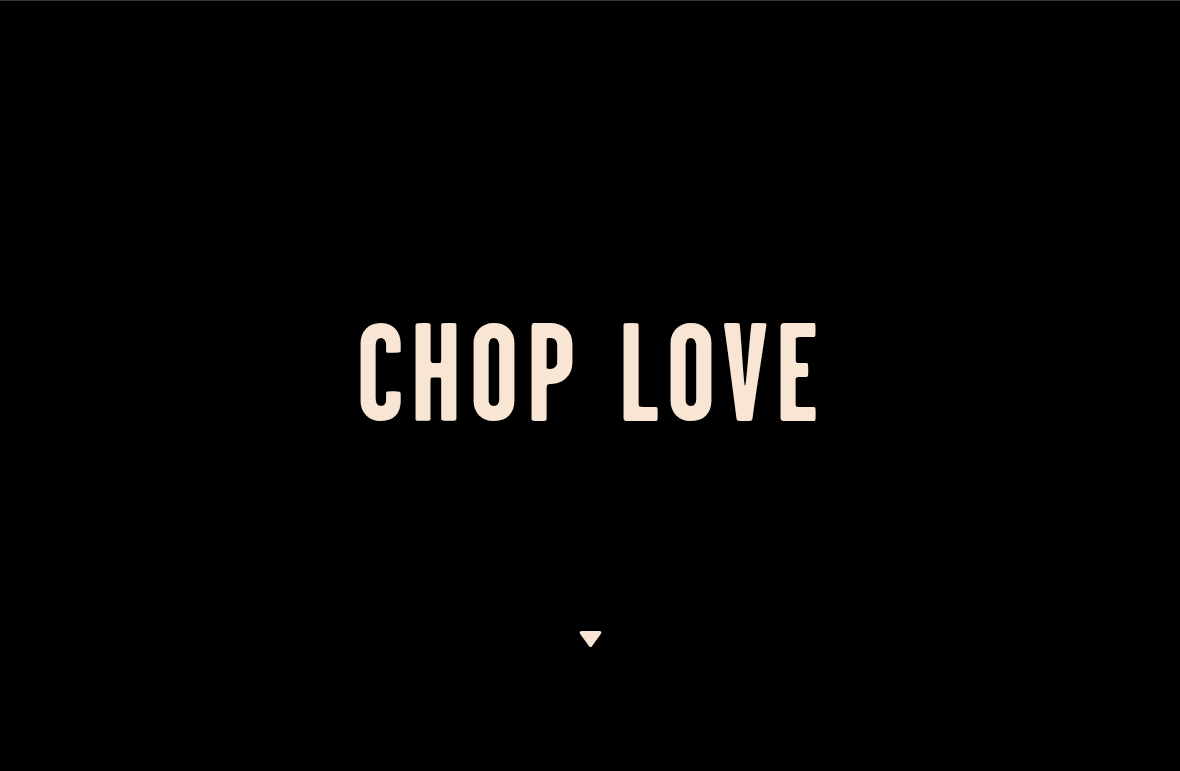 scroll, scrollTop: 0, scrollLeft: 0, axis: both 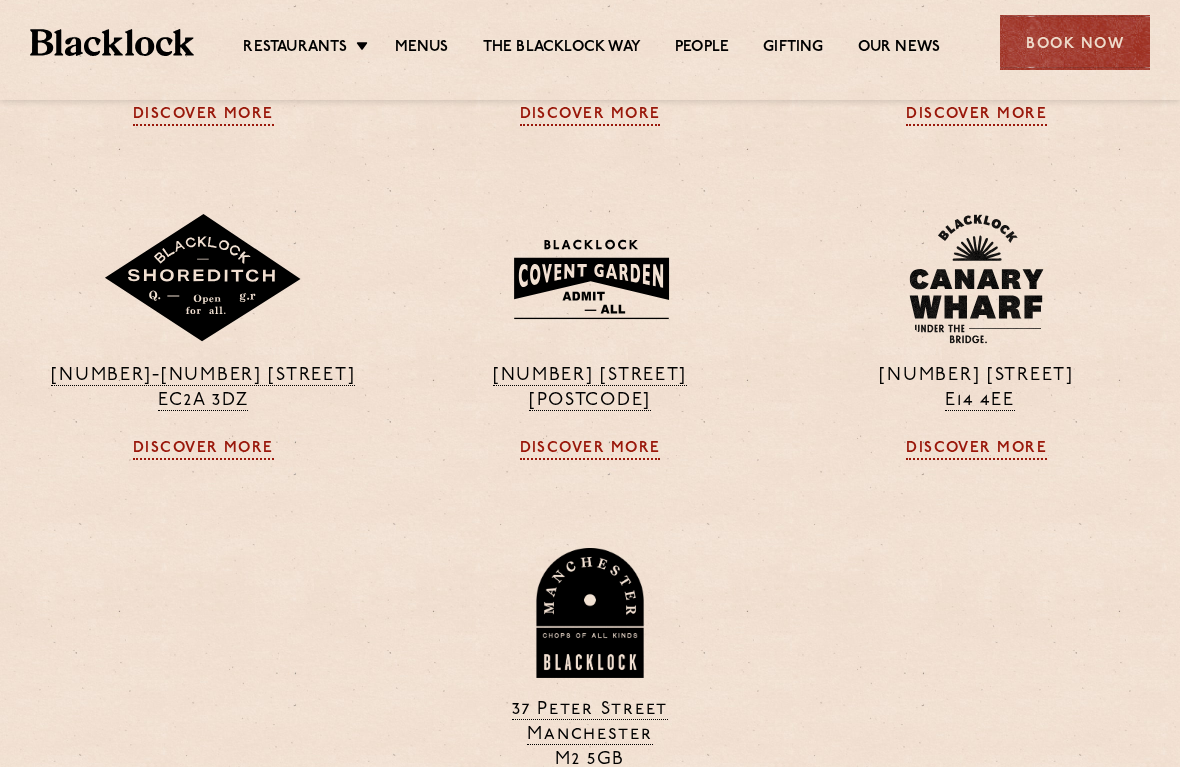 click on "16a Bedford Street   WC2E 9HE" at bounding box center (590, 393) 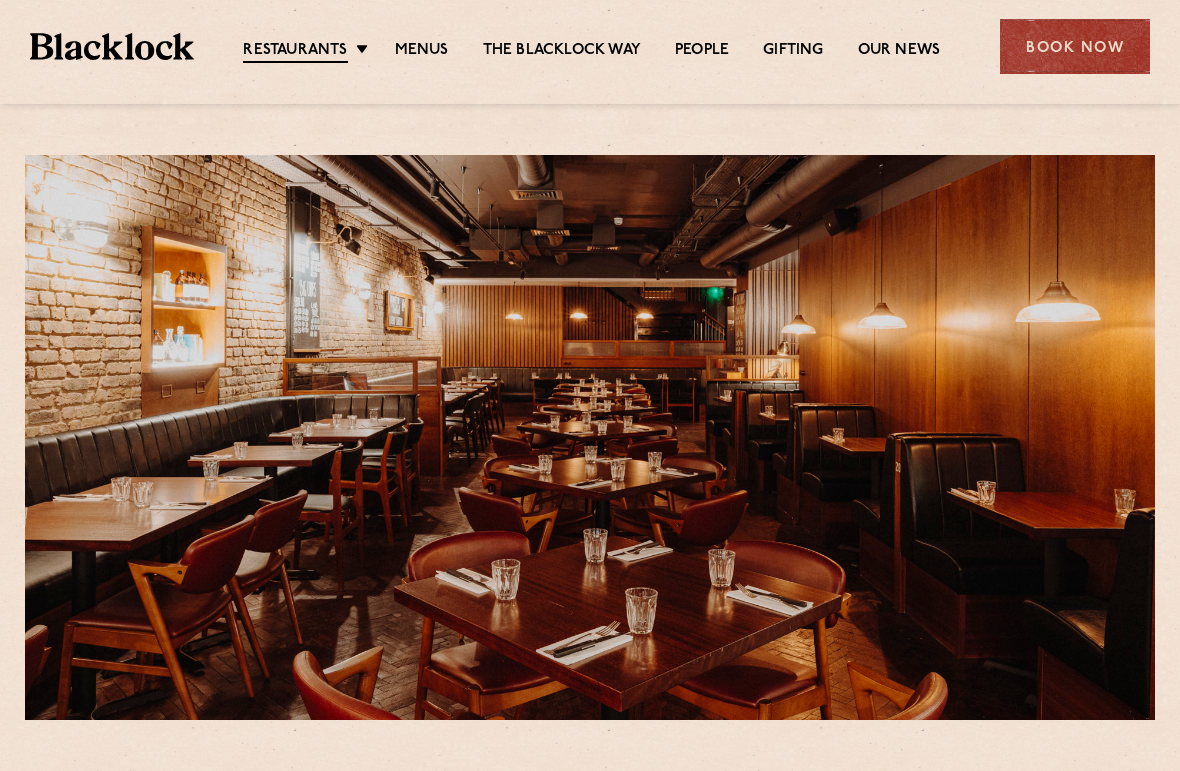 scroll, scrollTop: -38, scrollLeft: 0, axis: vertical 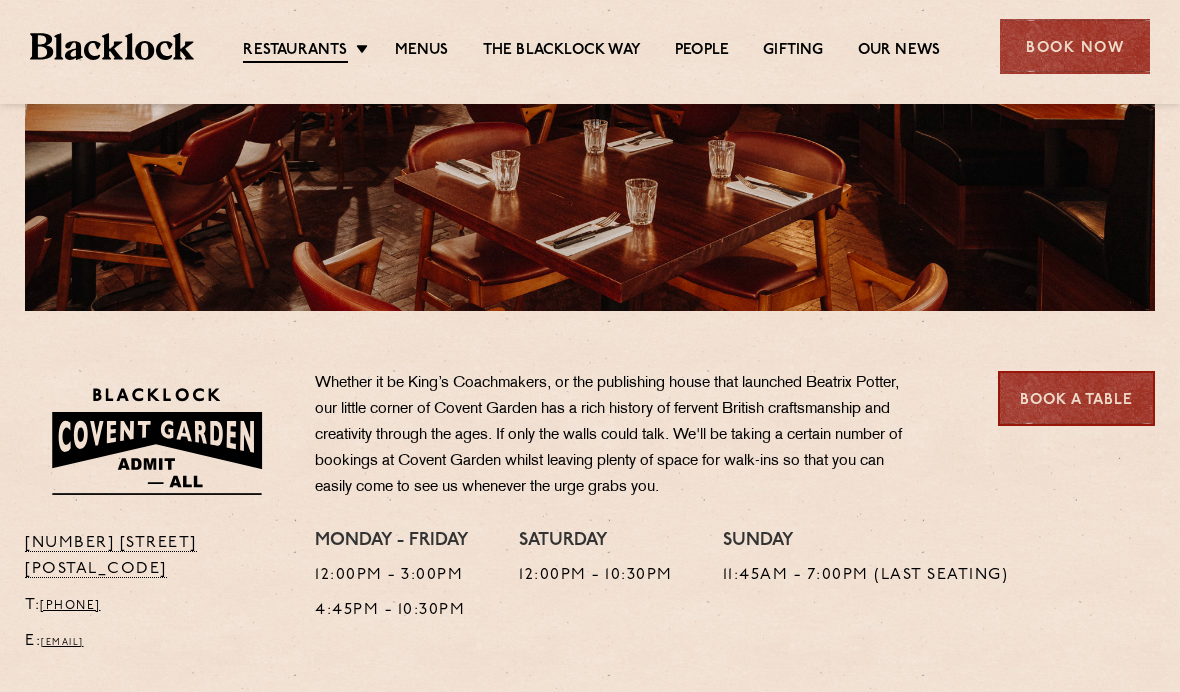 click on "Shoreditch" at bounding box center [0, 0] 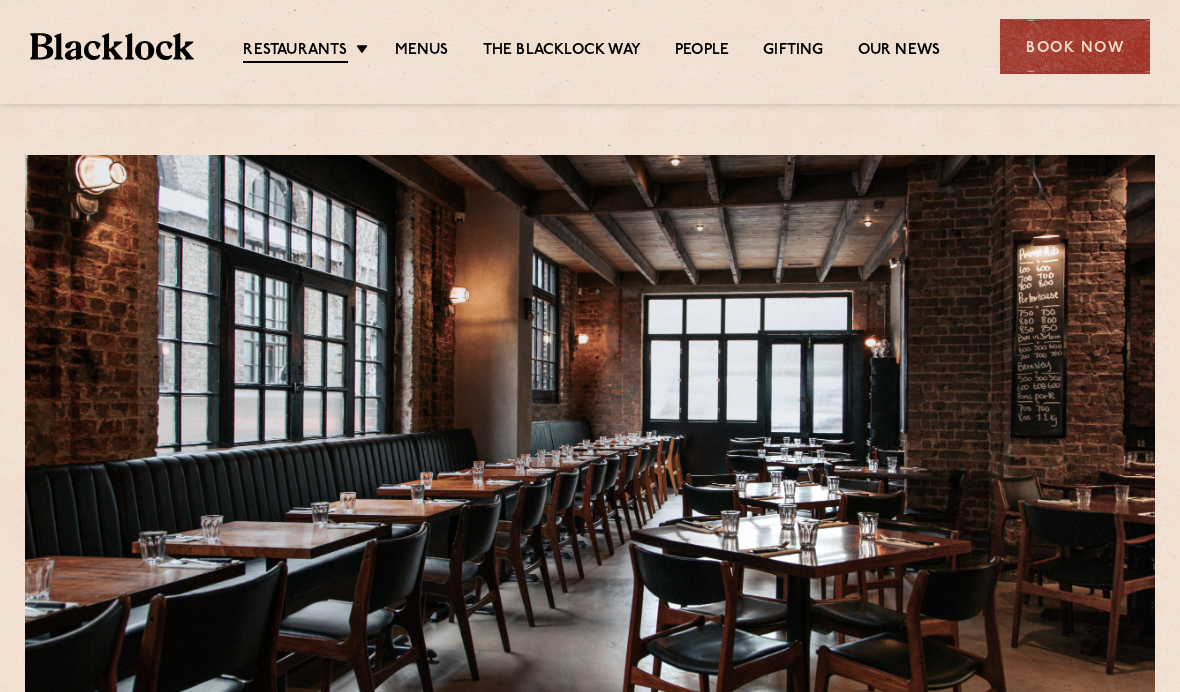 scroll, scrollTop: 0, scrollLeft: 0, axis: both 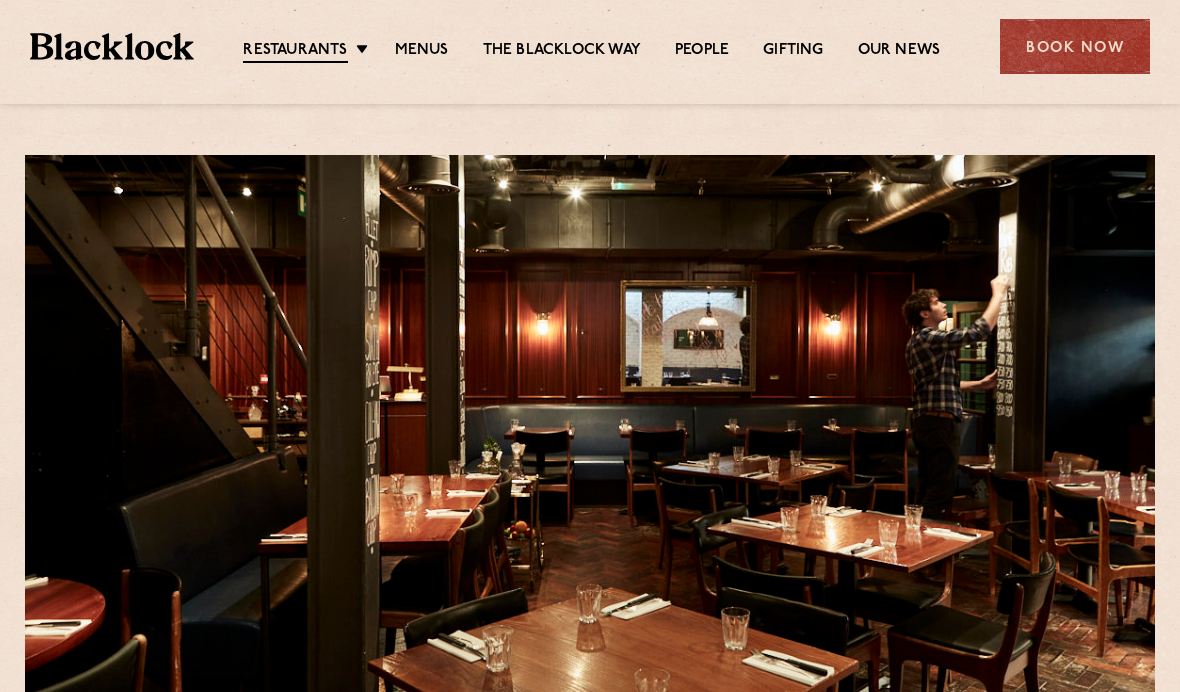 click on "City" at bounding box center [0, 0] 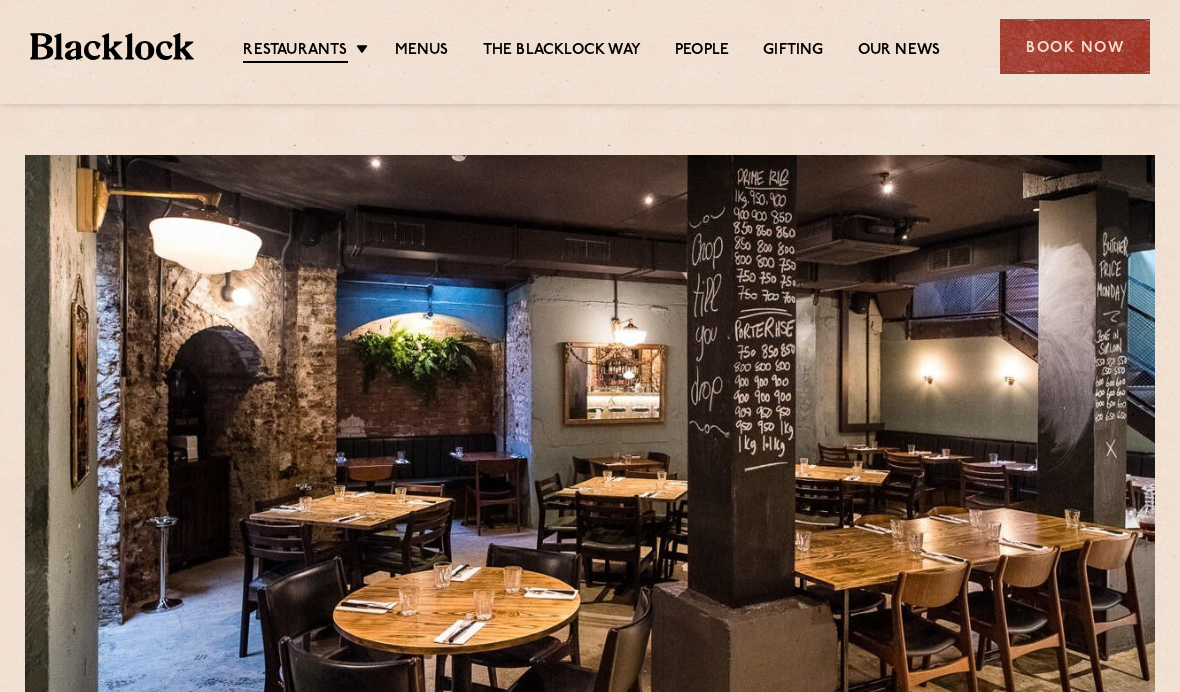 scroll, scrollTop: 0, scrollLeft: 0, axis: both 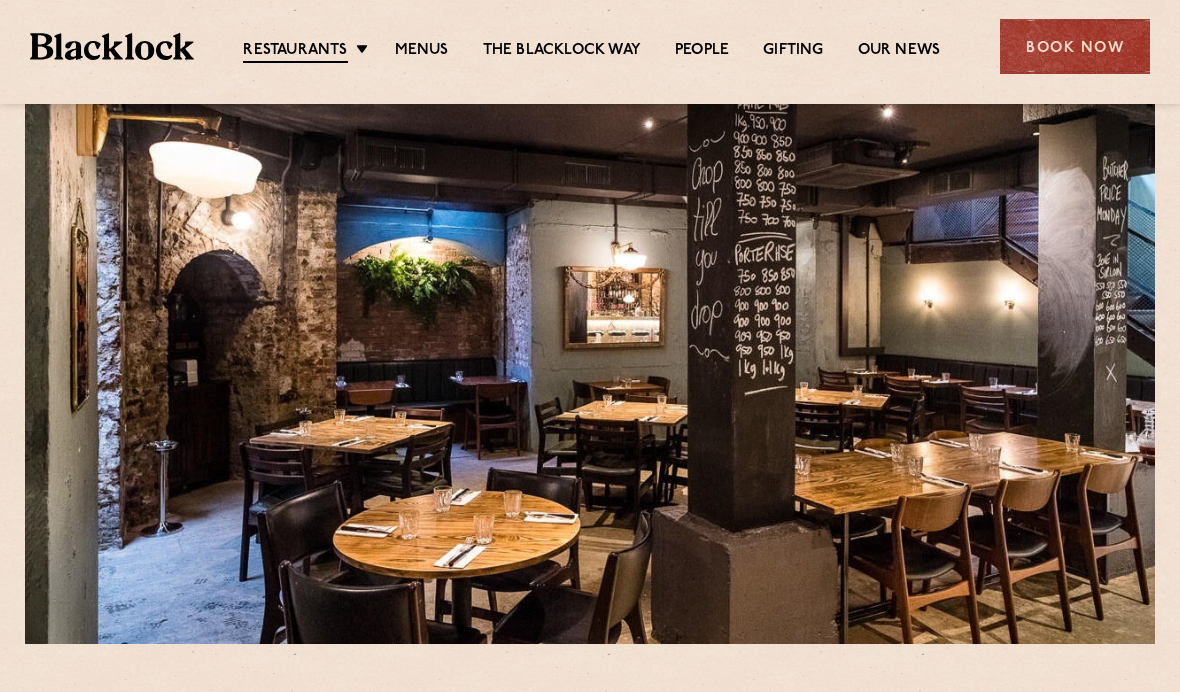 click on "Covent Garden" at bounding box center (0, 0) 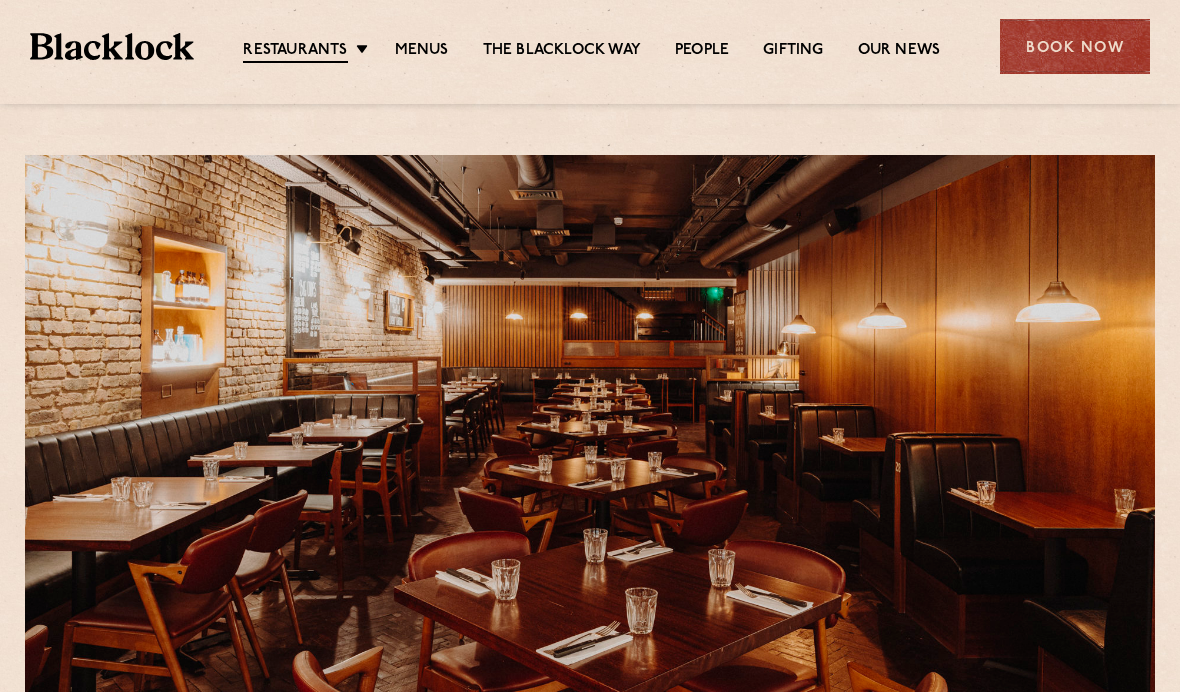 scroll, scrollTop: 0, scrollLeft: 0, axis: both 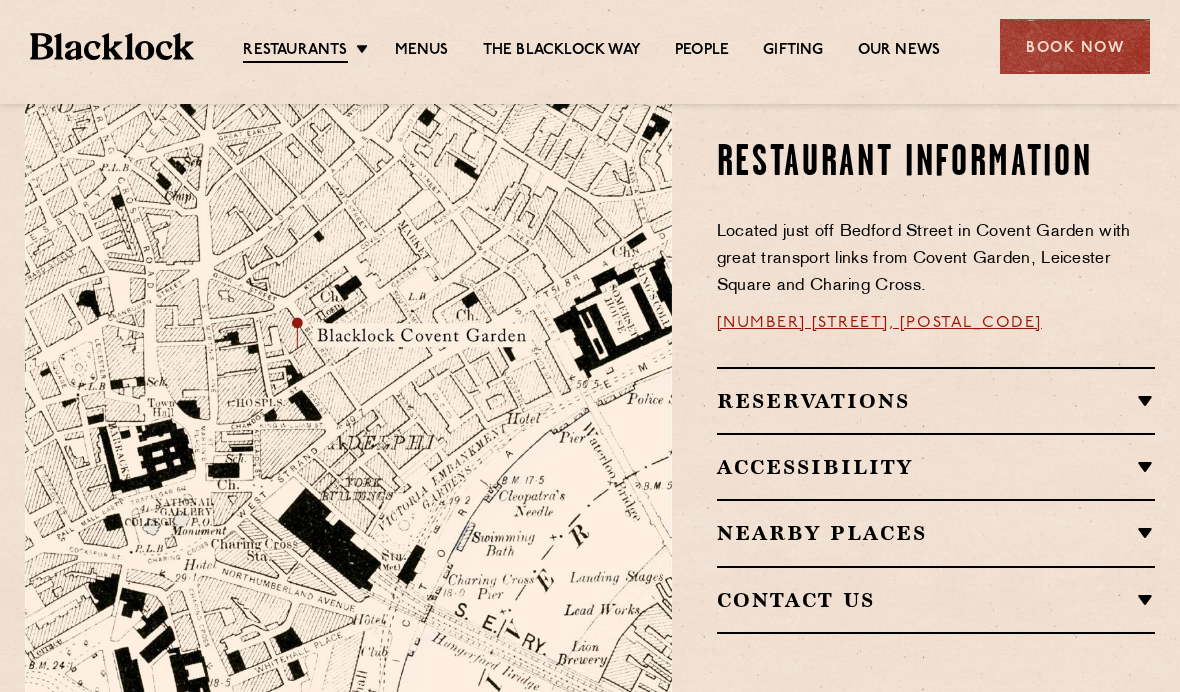 click on "Nearby Places" at bounding box center (936, 533) 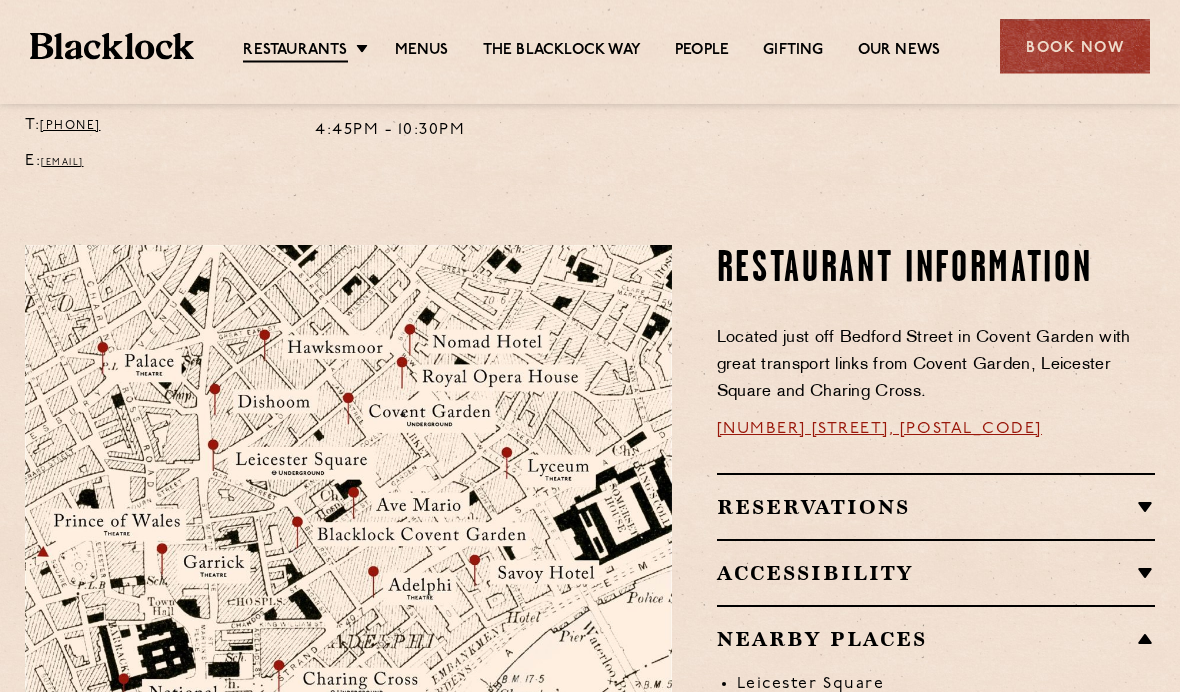 scroll, scrollTop: 879, scrollLeft: 0, axis: vertical 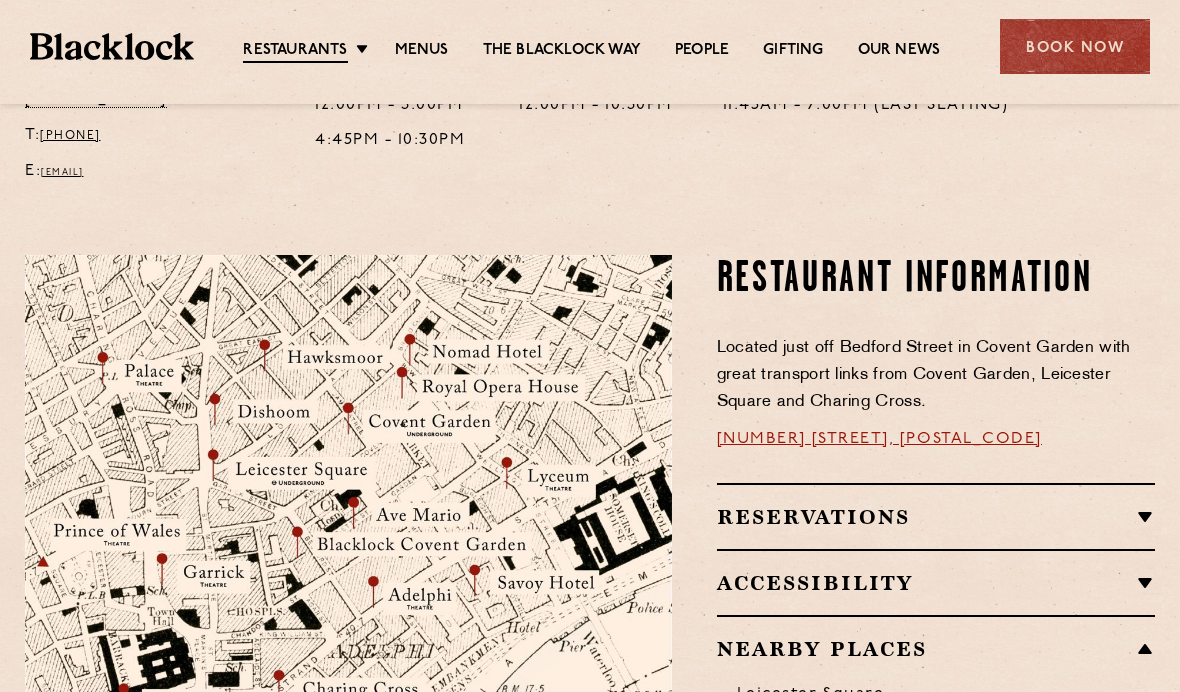 click on "Soho" at bounding box center [0, 0] 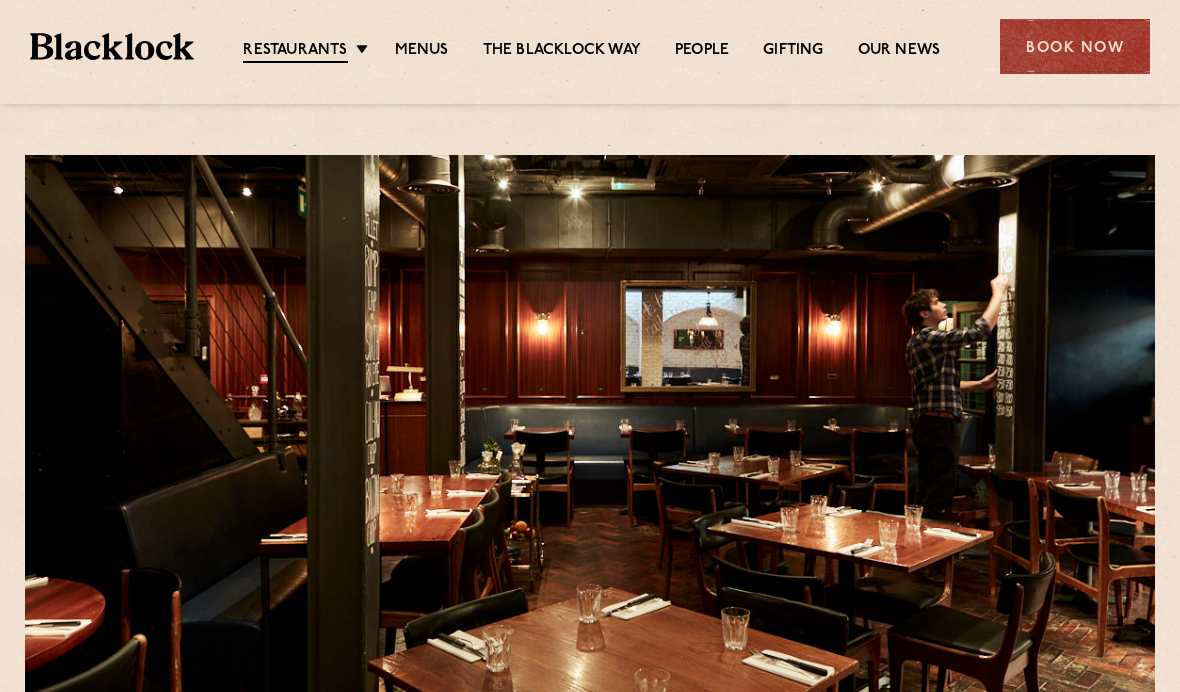 scroll, scrollTop: 0, scrollLeft: 0, axis: both 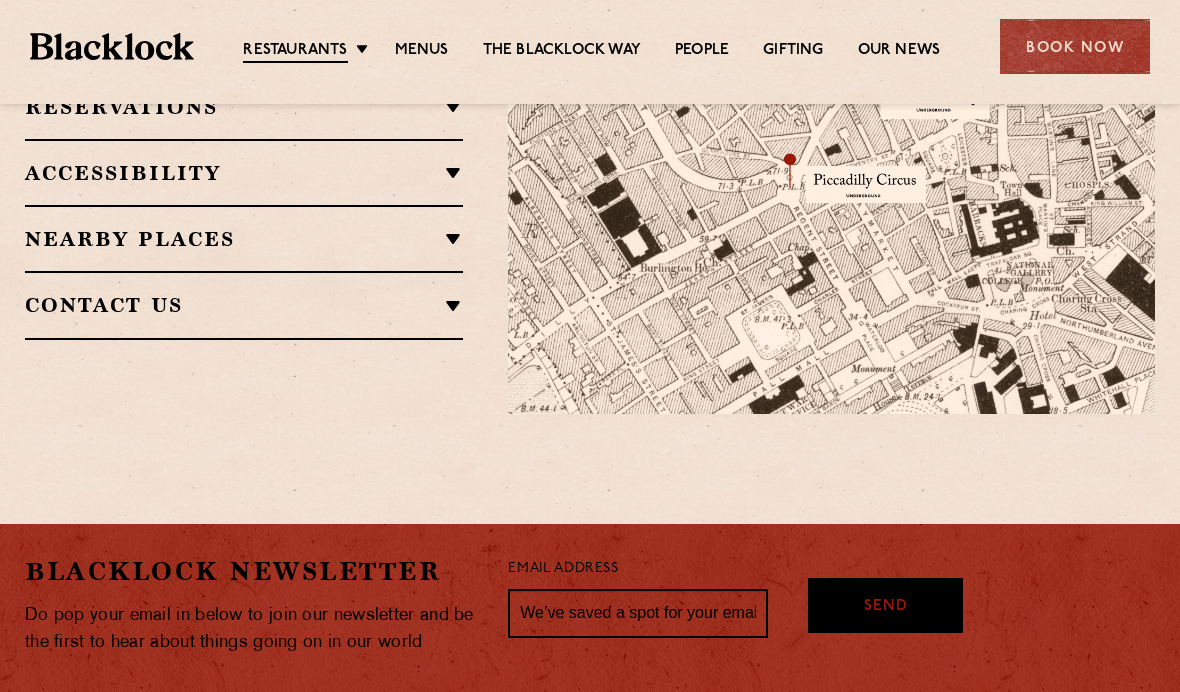 click on "Nearby Places" at bounding box center [244, 239] 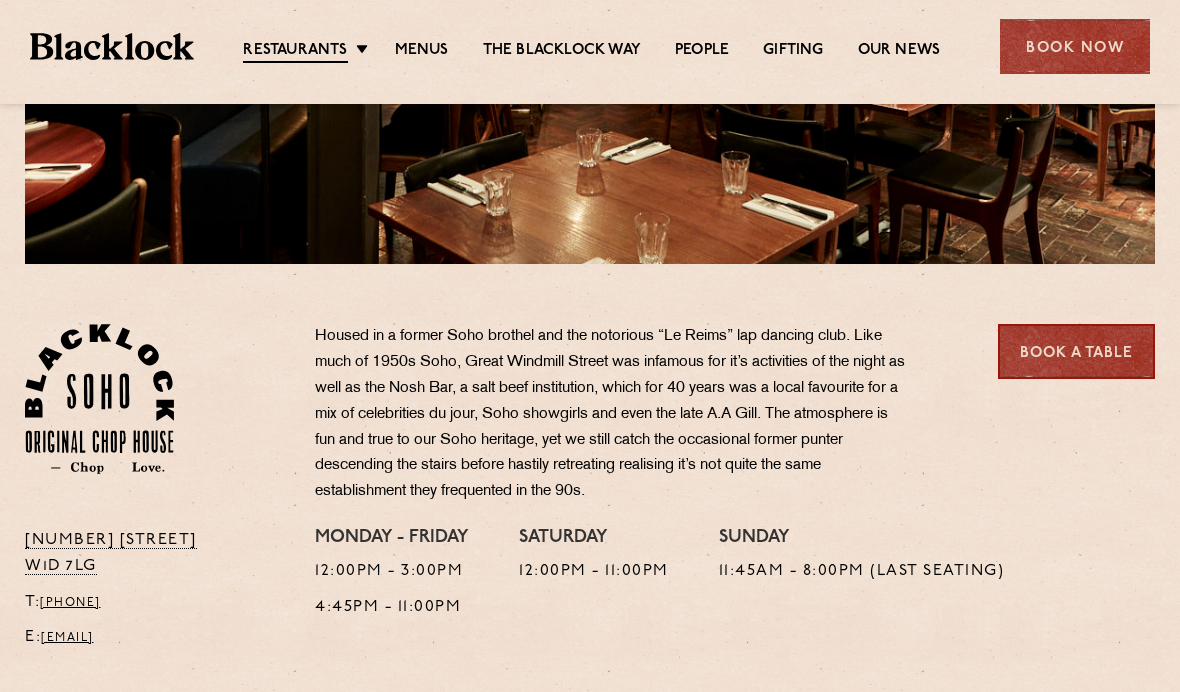 scroll, scrollTop: 453, scrollLeft: 0, axis: vertical 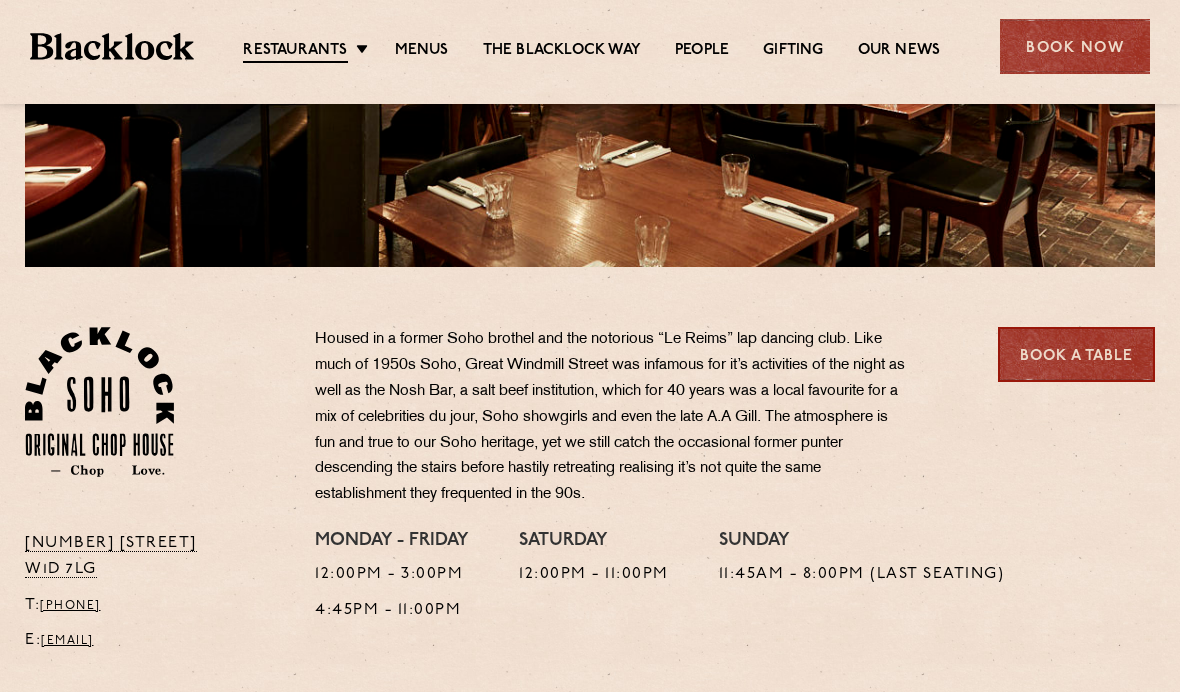 click on "Menus" at bounding box center (422, 51) 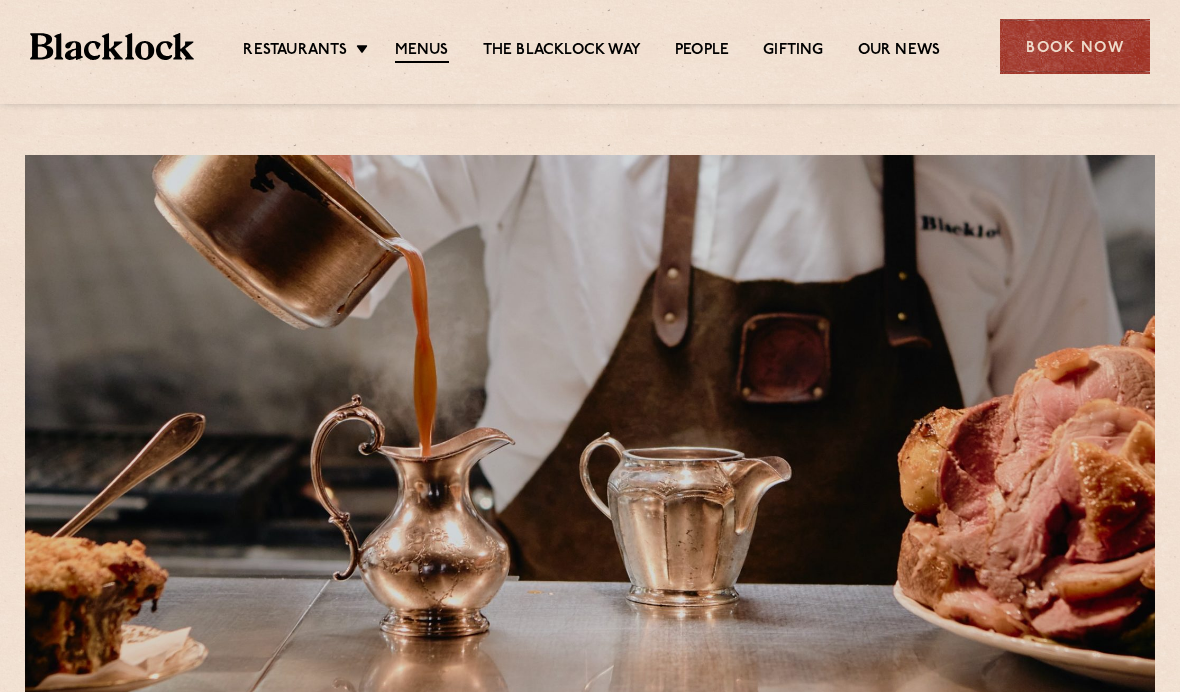 scroll, scrollTop: 0, scrollLeft: 0, axis: both 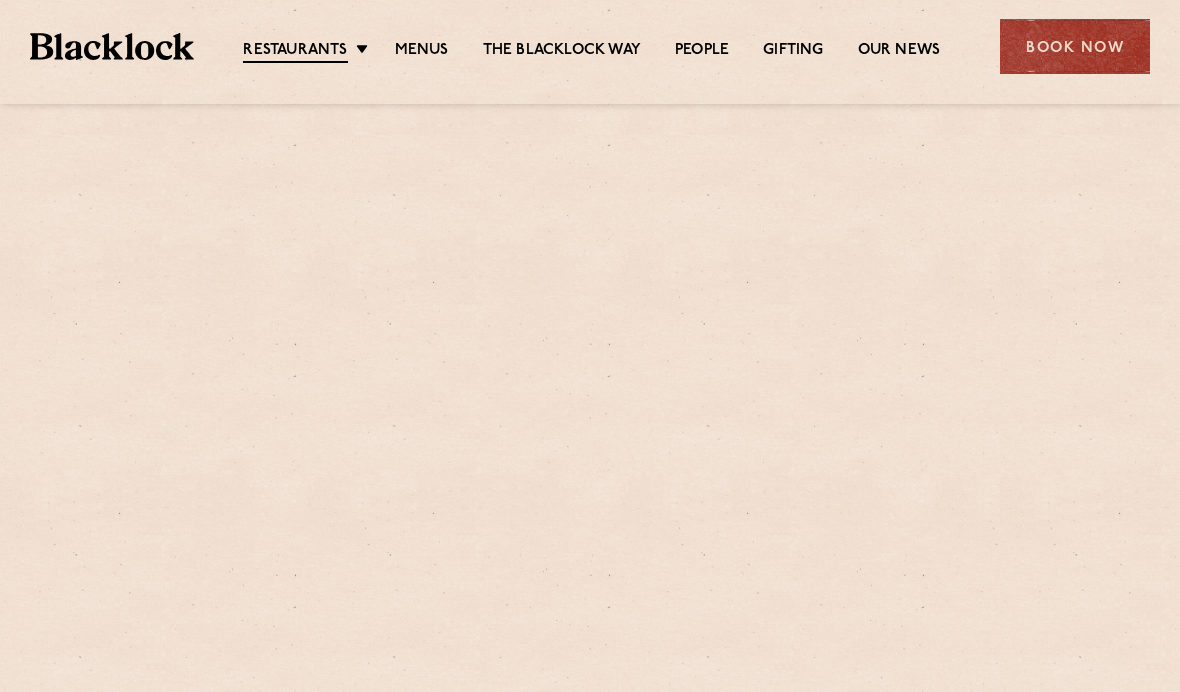 click on "Covent Garden" at bounding box center (0, 0) 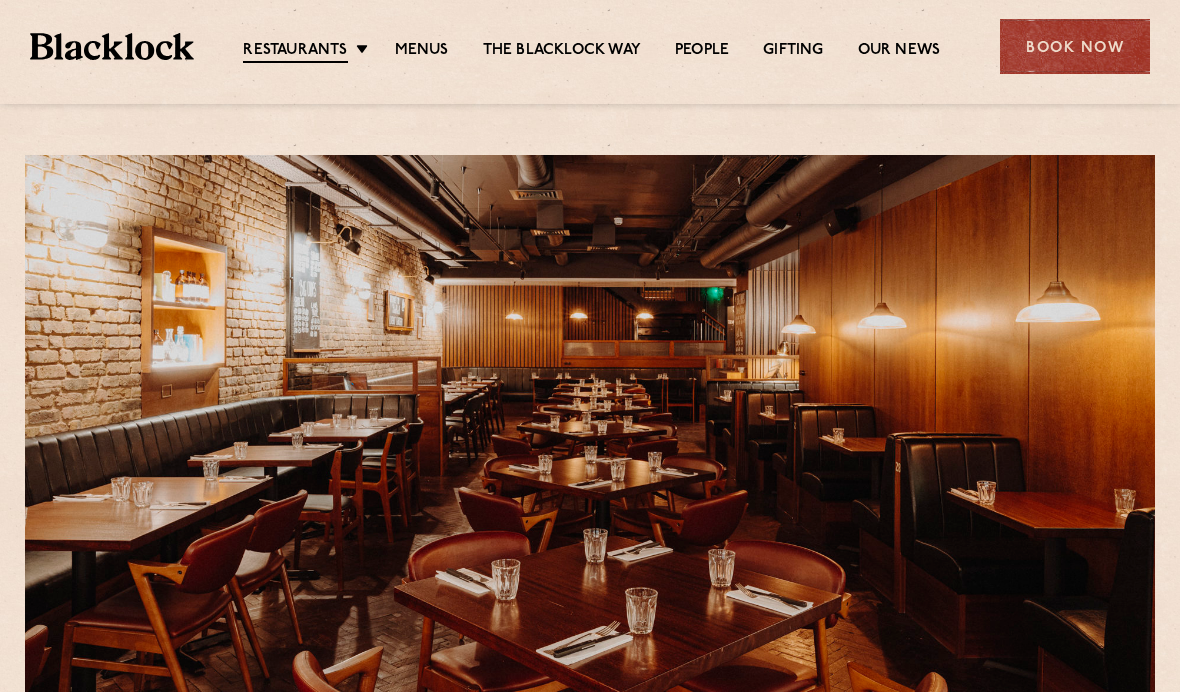 scroll, scrollTop: 0, scrollLeft: 0, axis: both 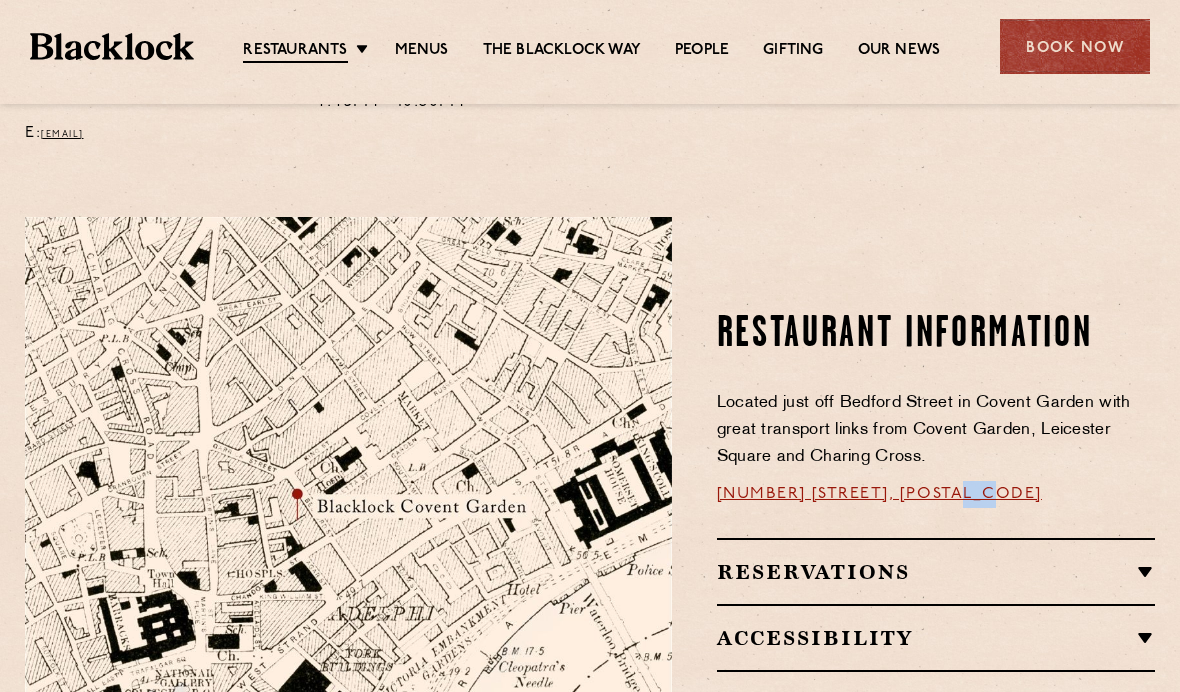 click on "[NUMBER] [STREET], [POSTAL_CODE]" at bounding box center (879, 494) 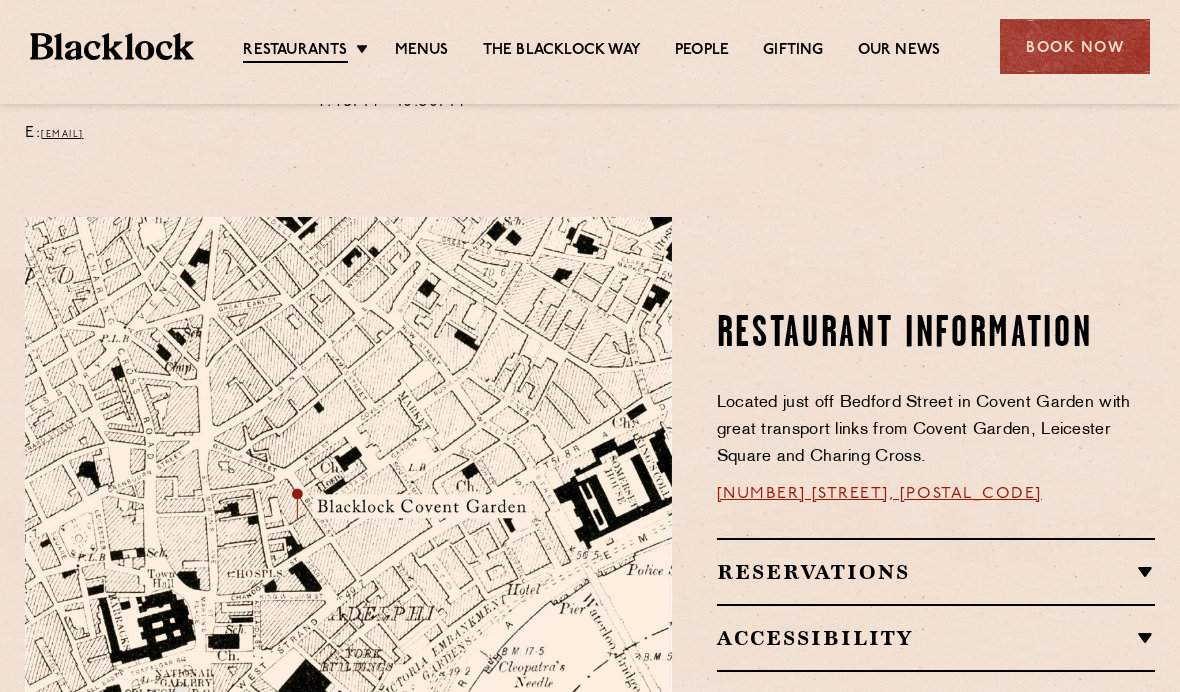 scroll, scrollTop: 999, scrollLeft: 0, axis: vertical 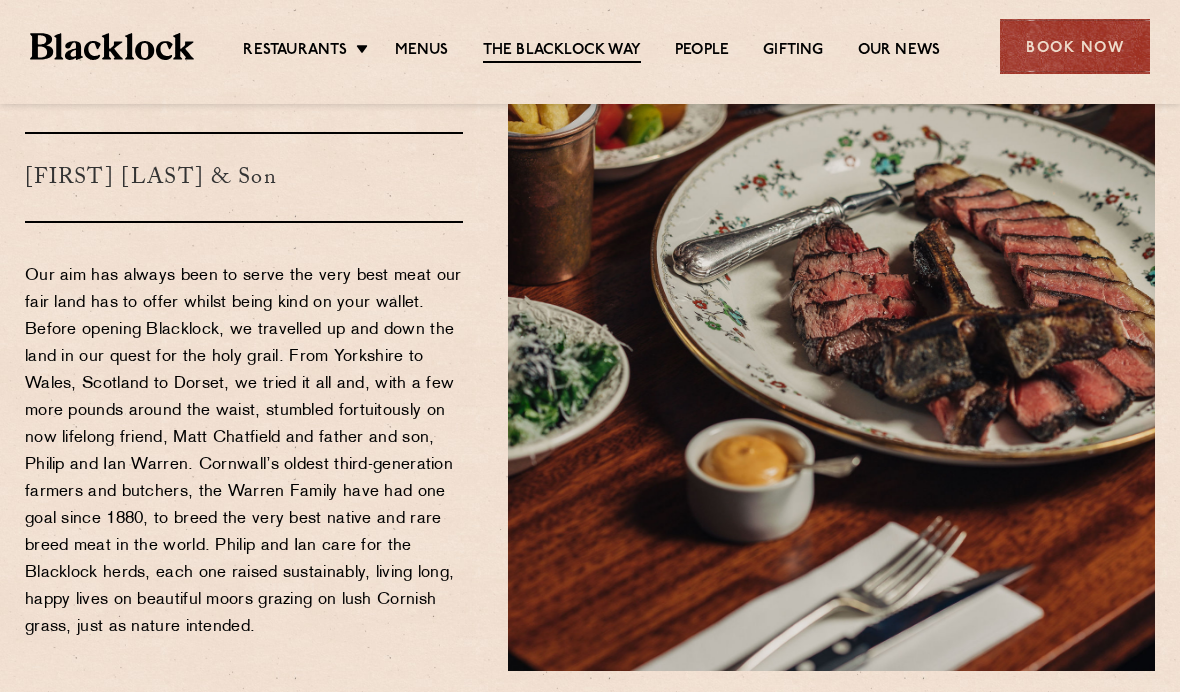 click on "Covent Garden" at bounding box center (0, 0) 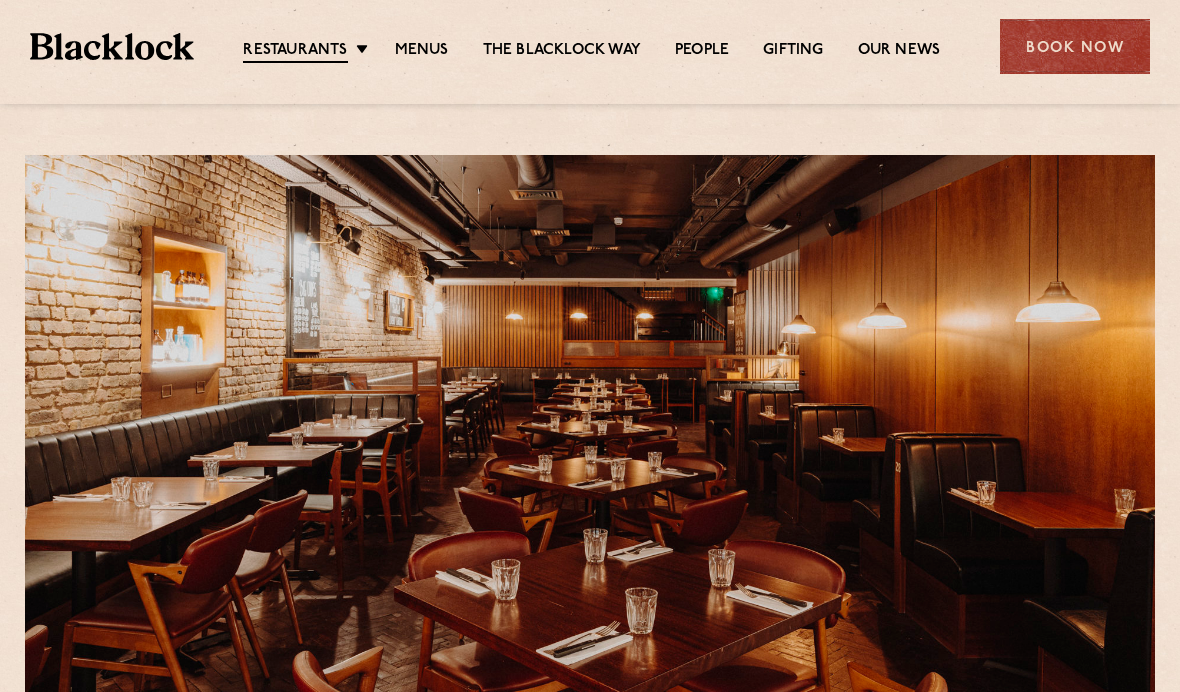 scroll, scrollTop: 0, scrollLeft: 0, axis: both 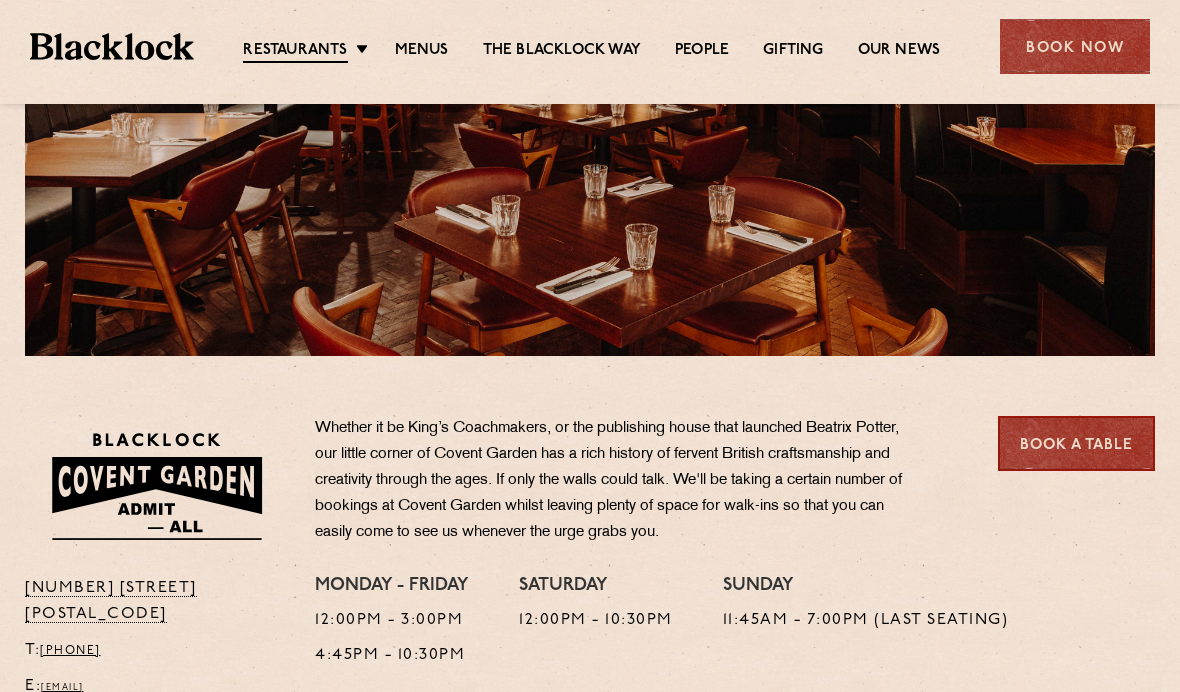 click on "Book a Table" at bounding box center (1076, 443) 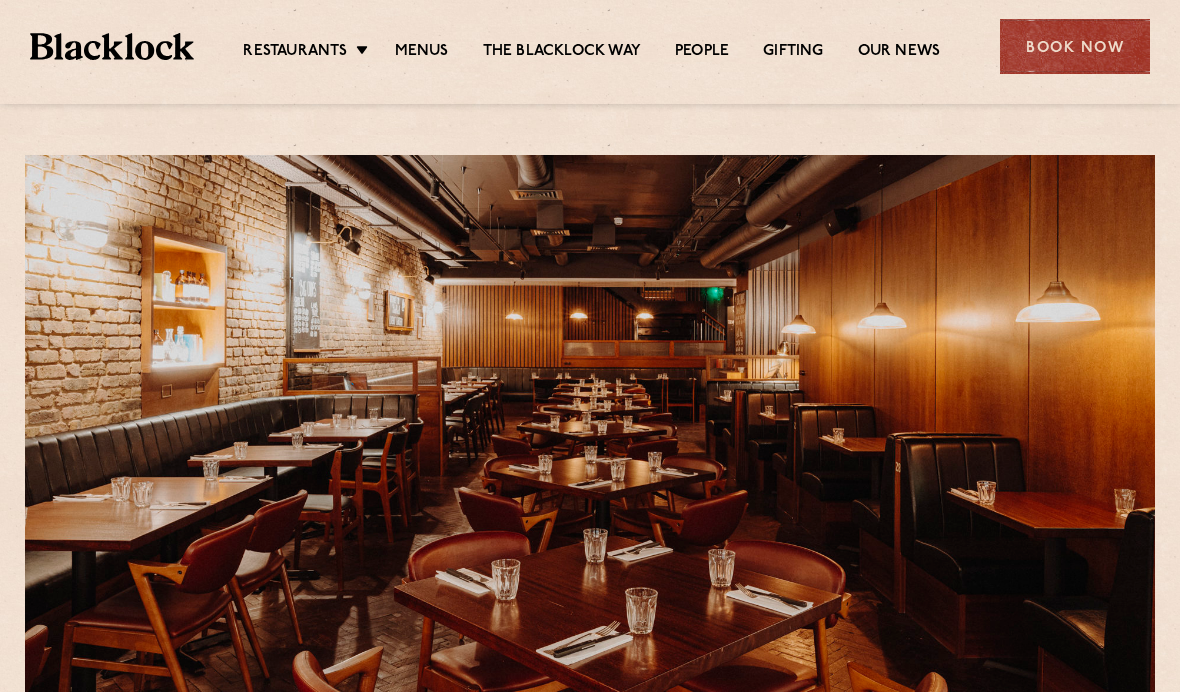 scroll, scrollTop: 0, scrollLeft: 0, axis: both 